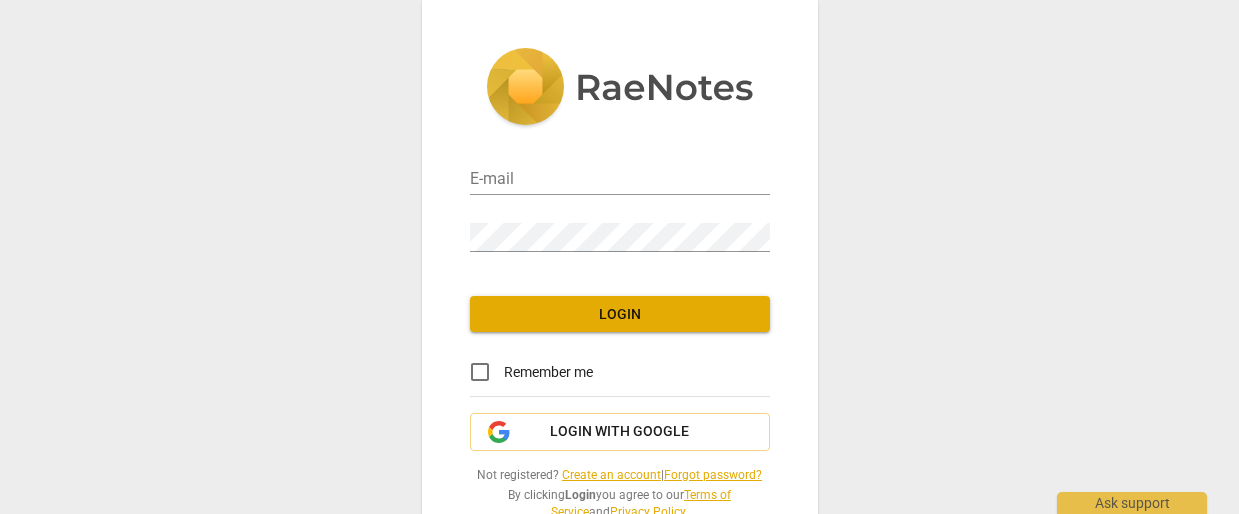 scroll, scrollTop: 0, scrollLeft: 0, axis: both 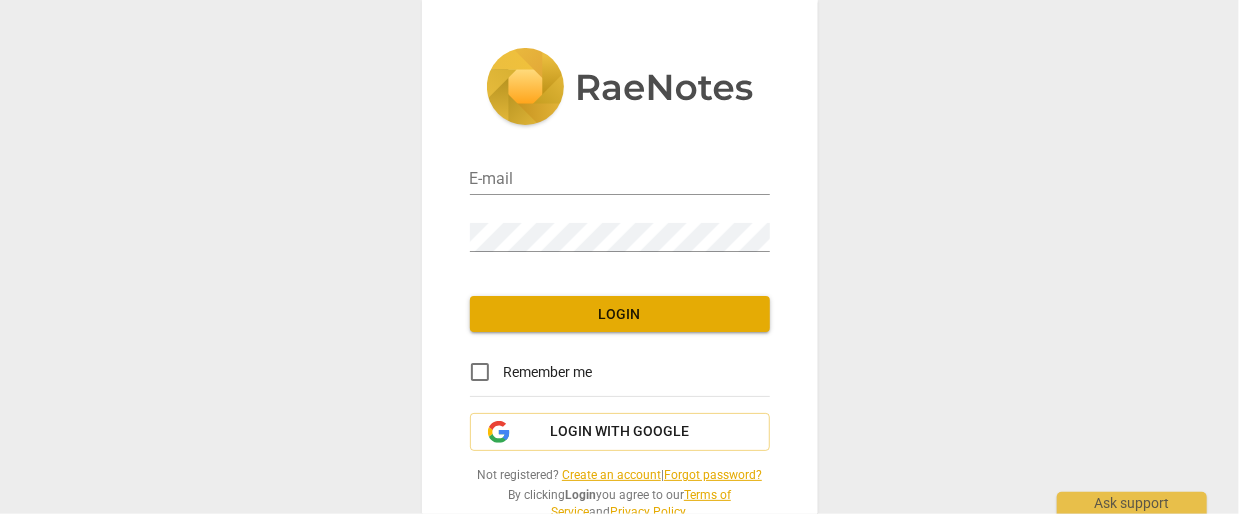 type on "[EMAIL]" 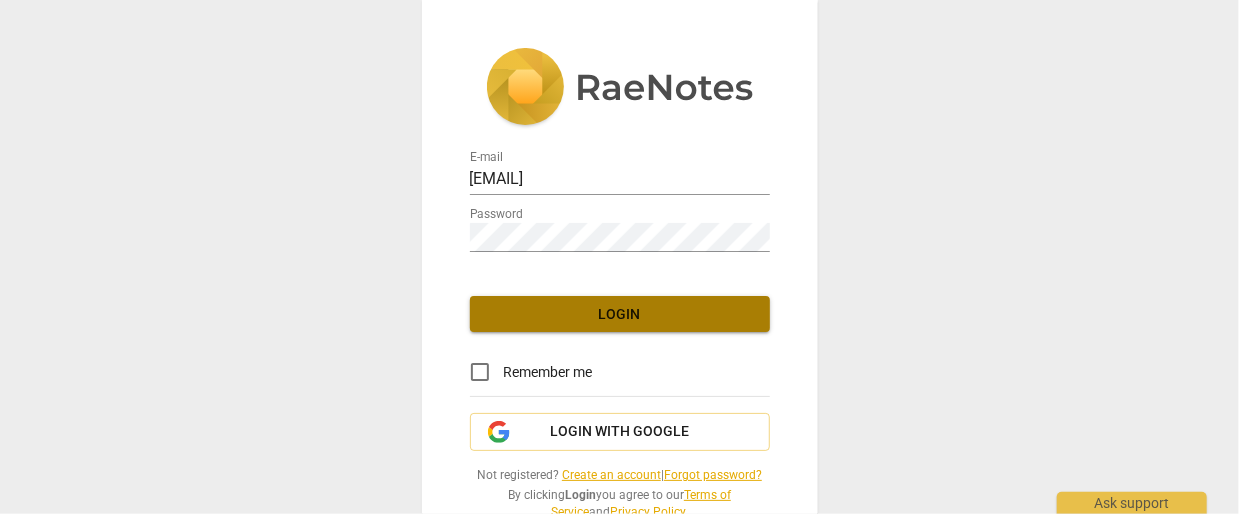 click on "Login" at bounding box center [620, 315] 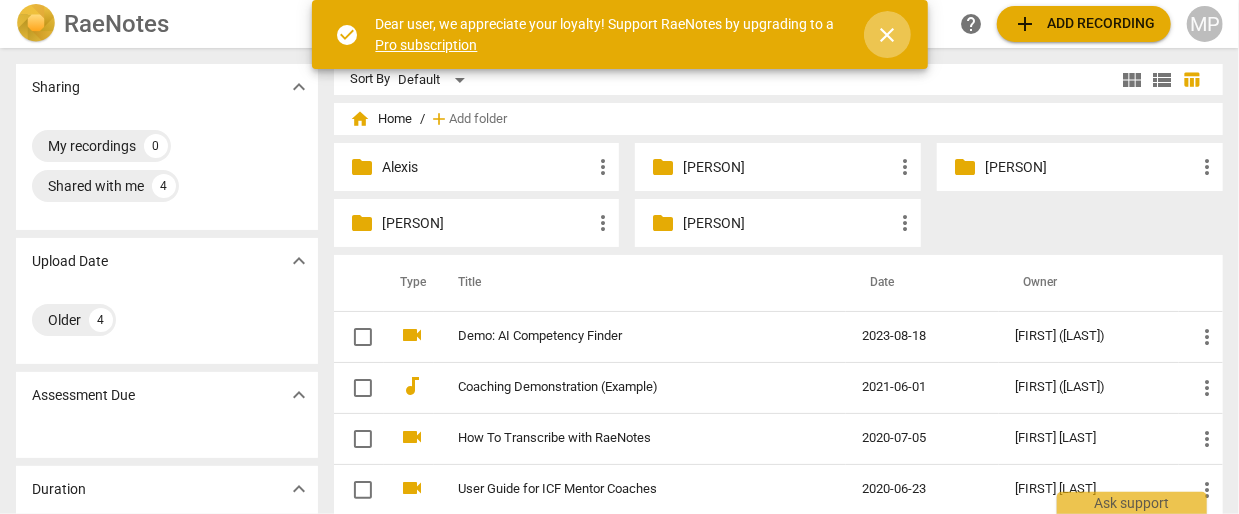 click on "close" at bounding box center [888, 35] 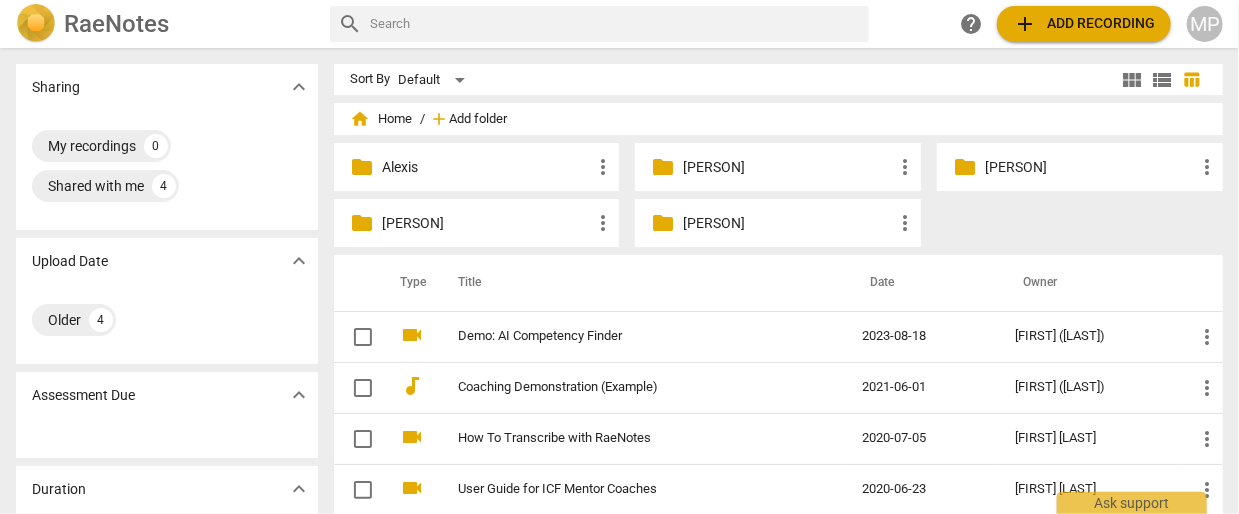click on "Add folder" at bounding box center (478, 119) 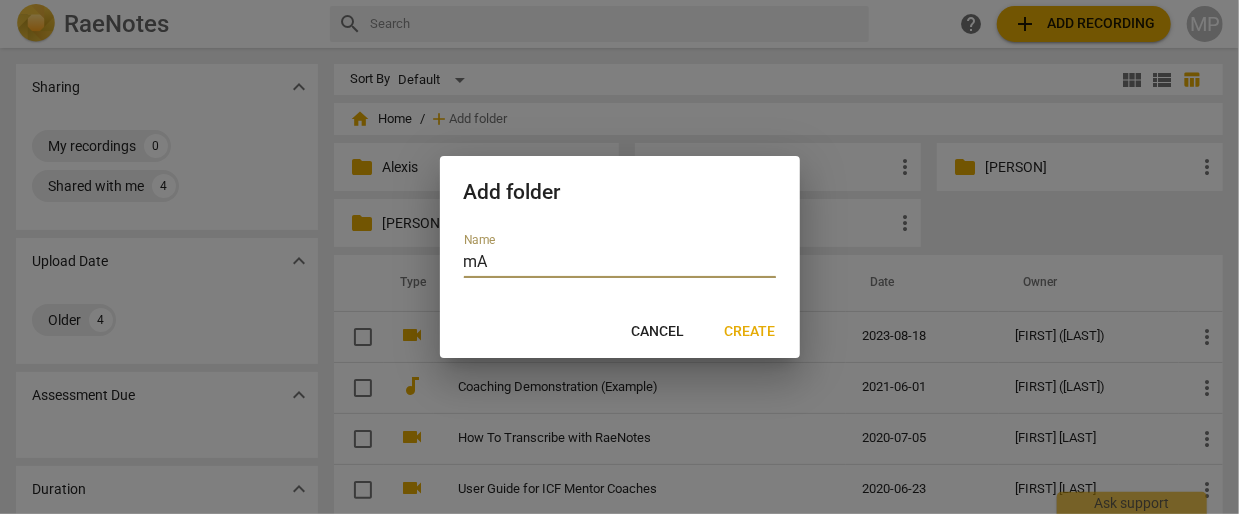 type on "m" 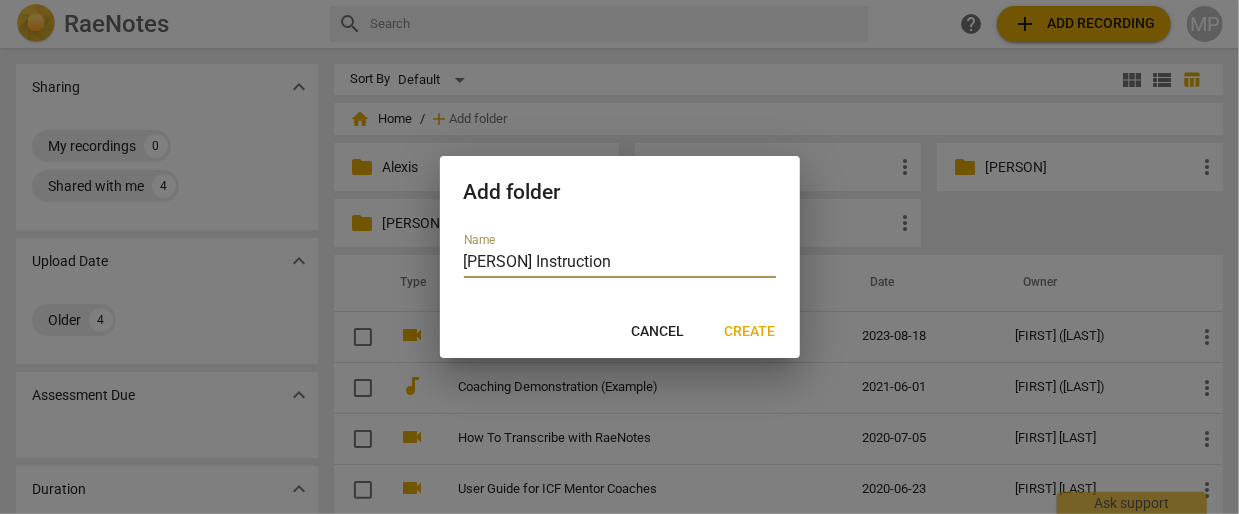 type on "[PERSON] Instruction" 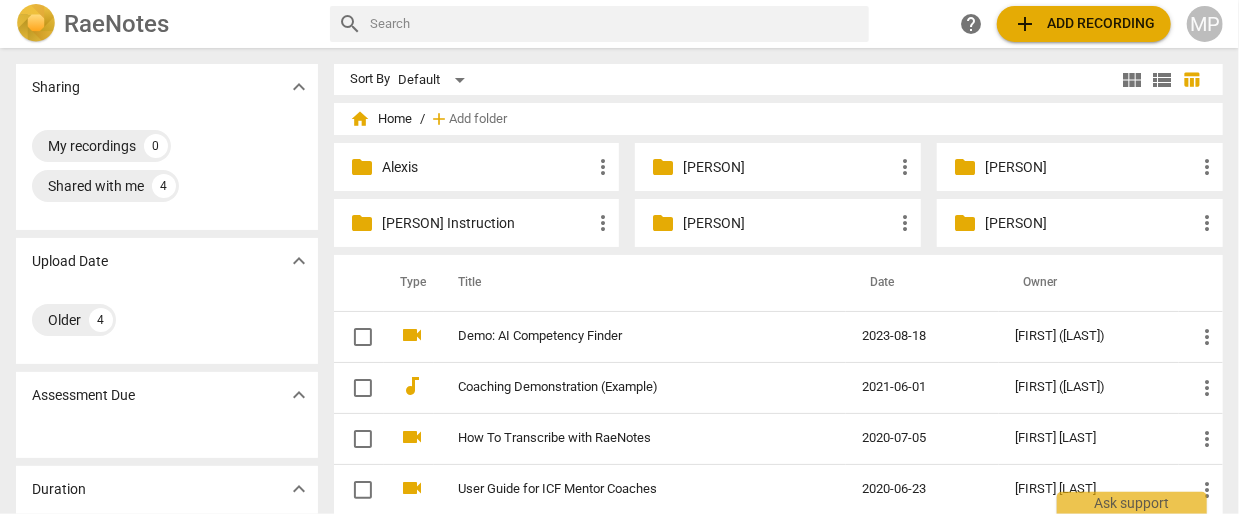 click on "[PERSON] Instruction" at bounding box center [487, 223] 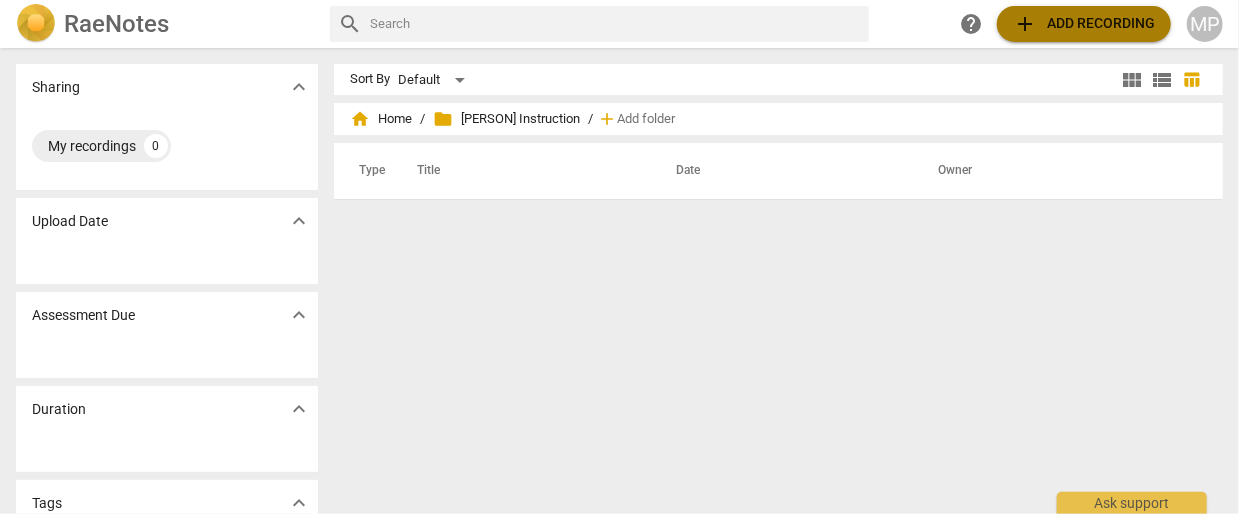 click on "add   Add recording" at bounding box center (1084, 24) 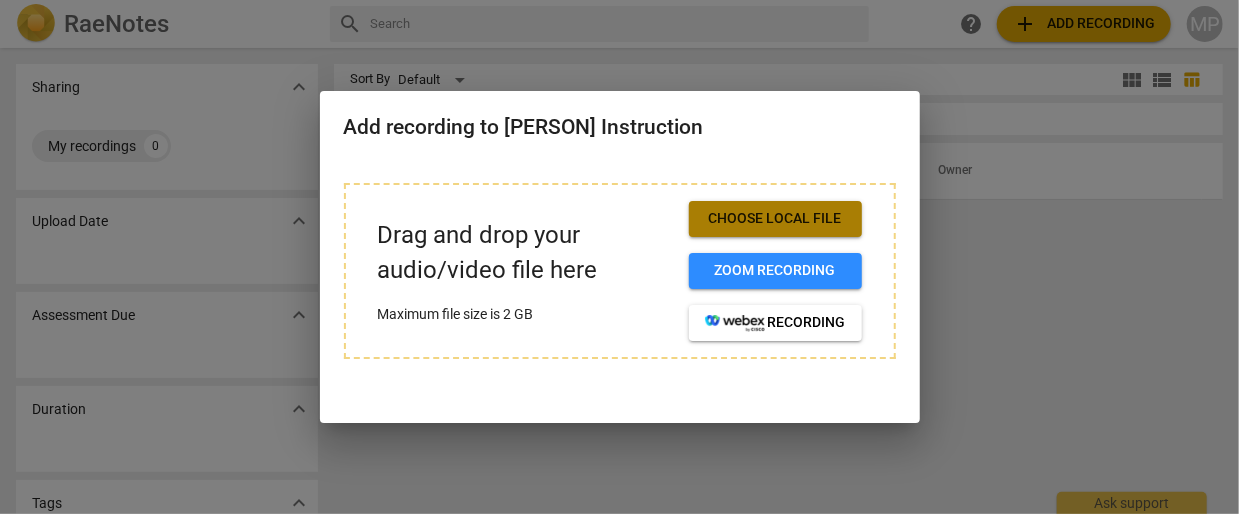click on "Choose local file" at bounding box center [775, 219] 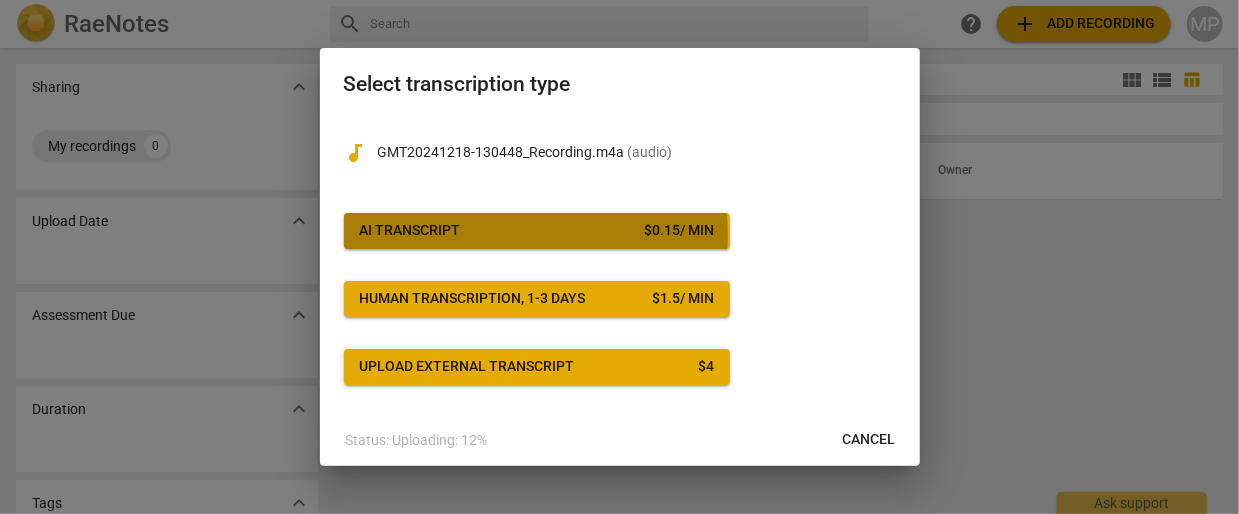 click on "AI Transcript $ 0.15  / min" at bounding box center (537, 231) 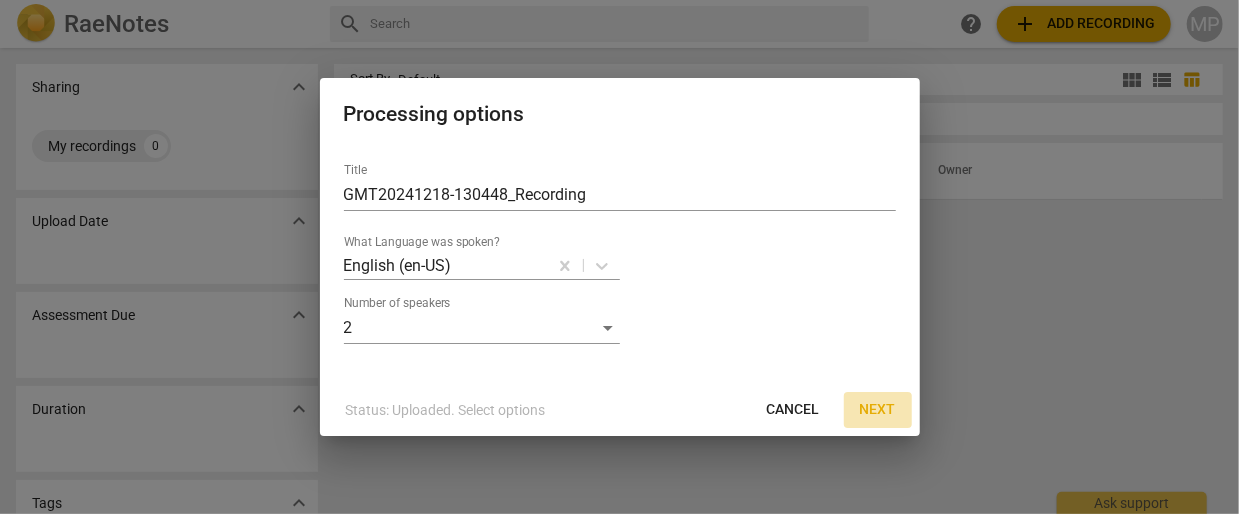 click on "Next" at bounding box center (878, 410) 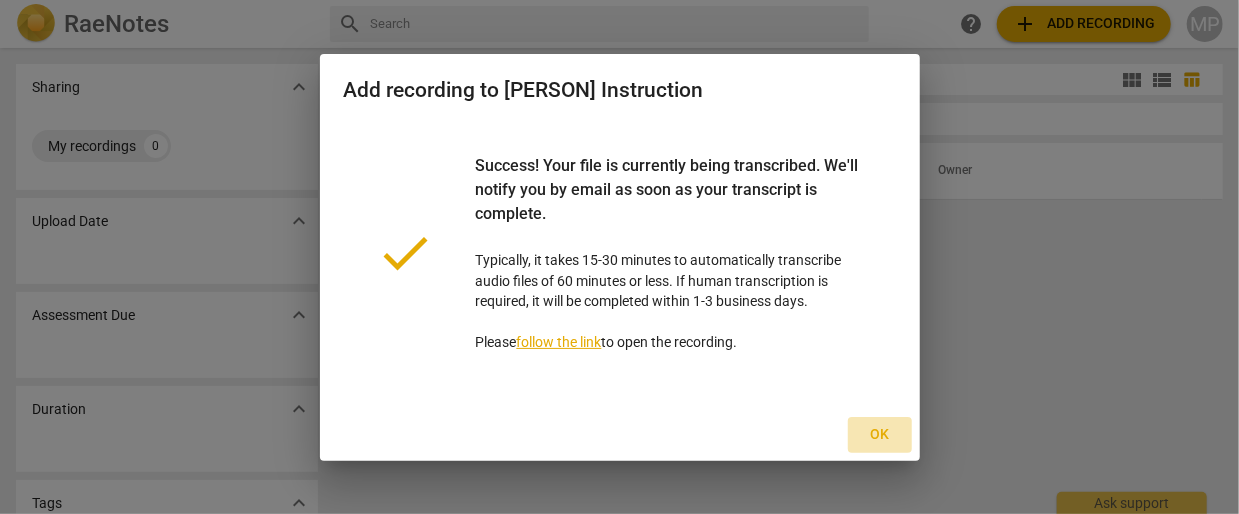 click on "Ok" at bounding box center [880, 435] 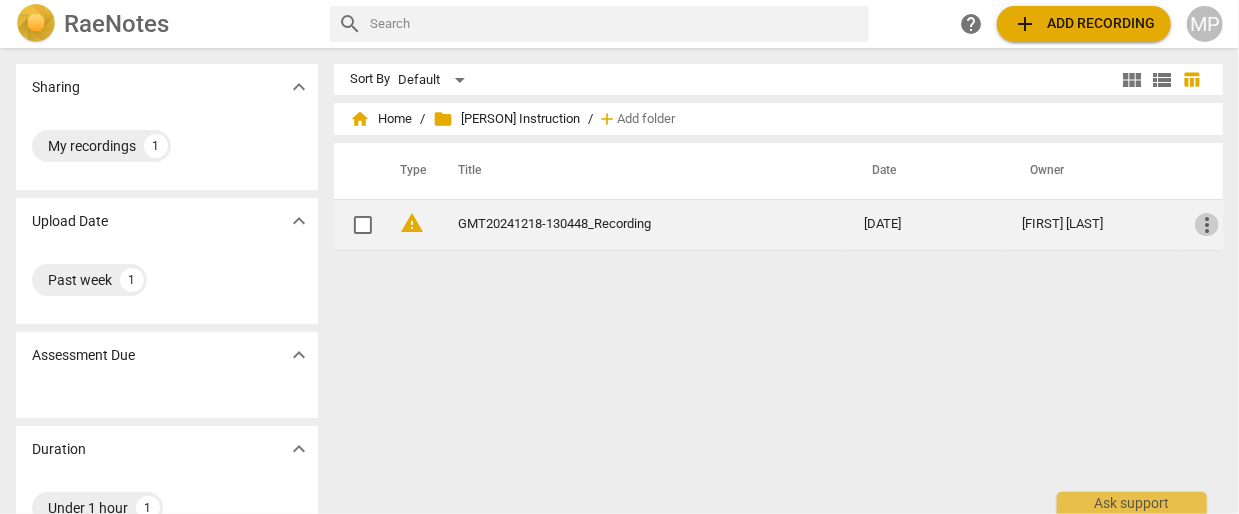 click on "more_vert" at bounding box center [1207, 225] 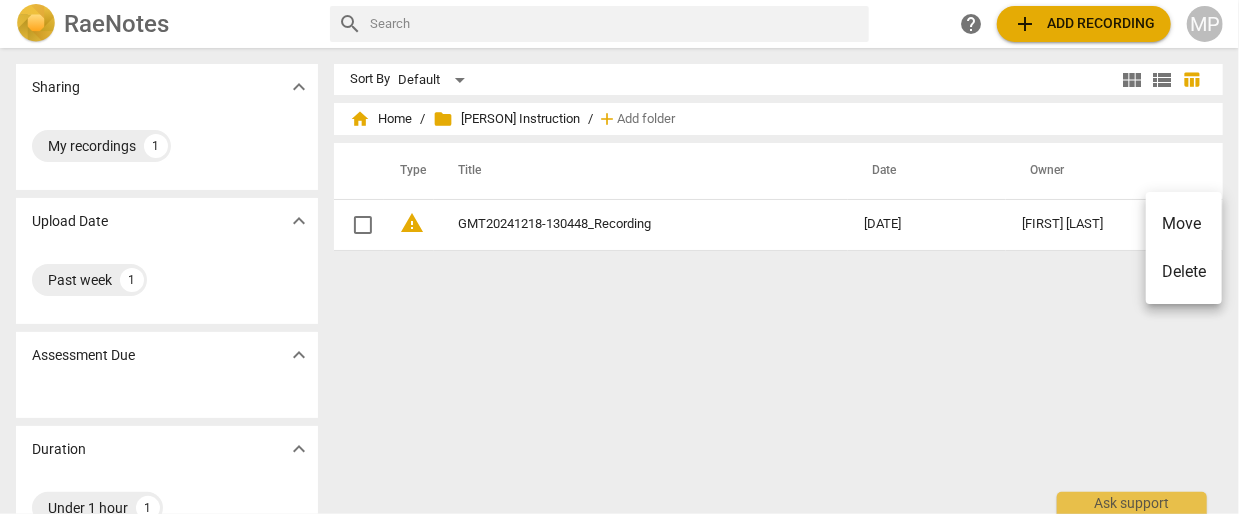 click at bounding box center [619, 257] 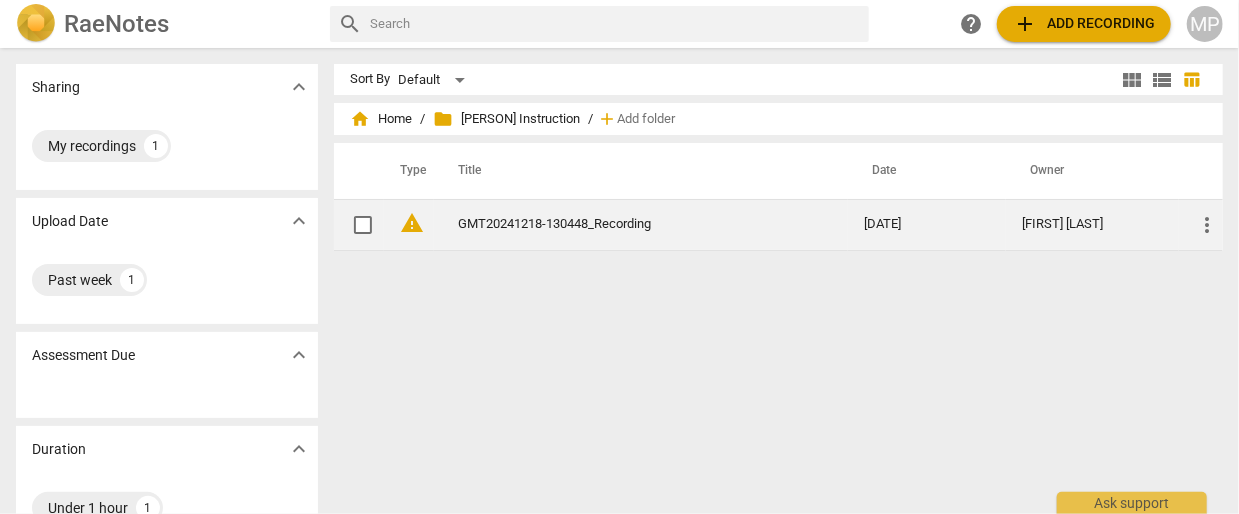 click on "GMT20241218-130448_Recording" at bounding box center (625, 224) 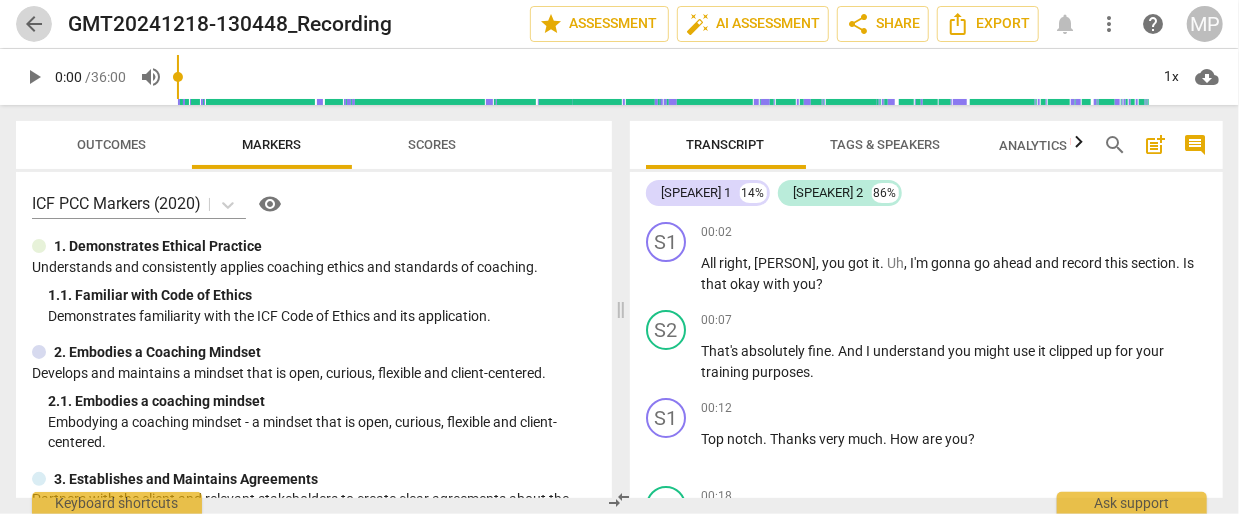 click on "arrow_back" at bounding box center [34, 24] 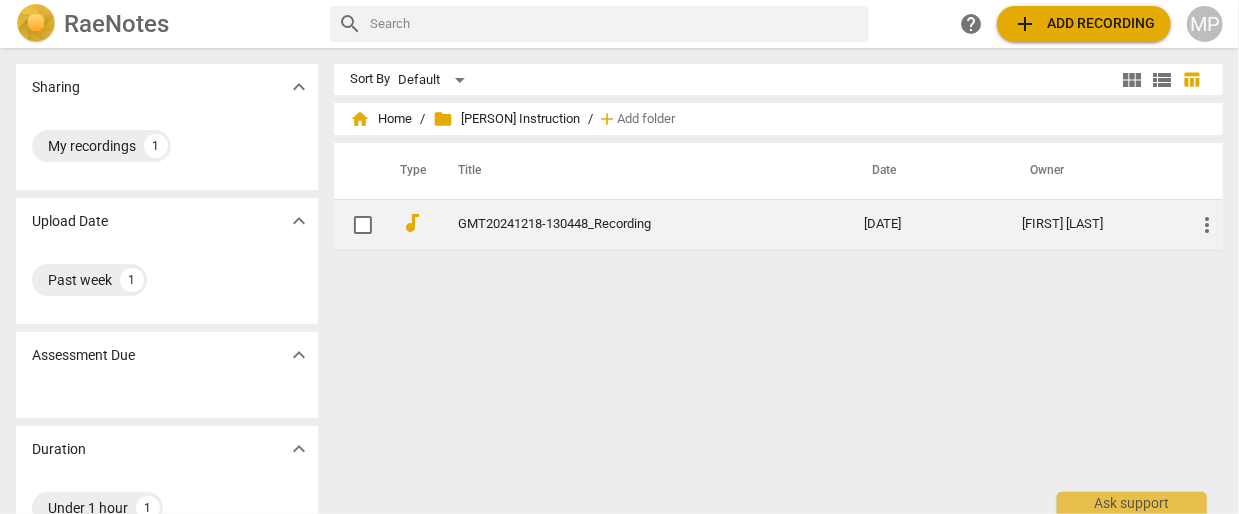 click on "GMT20241218-130448_Recording" at bounding box center [641, 224] 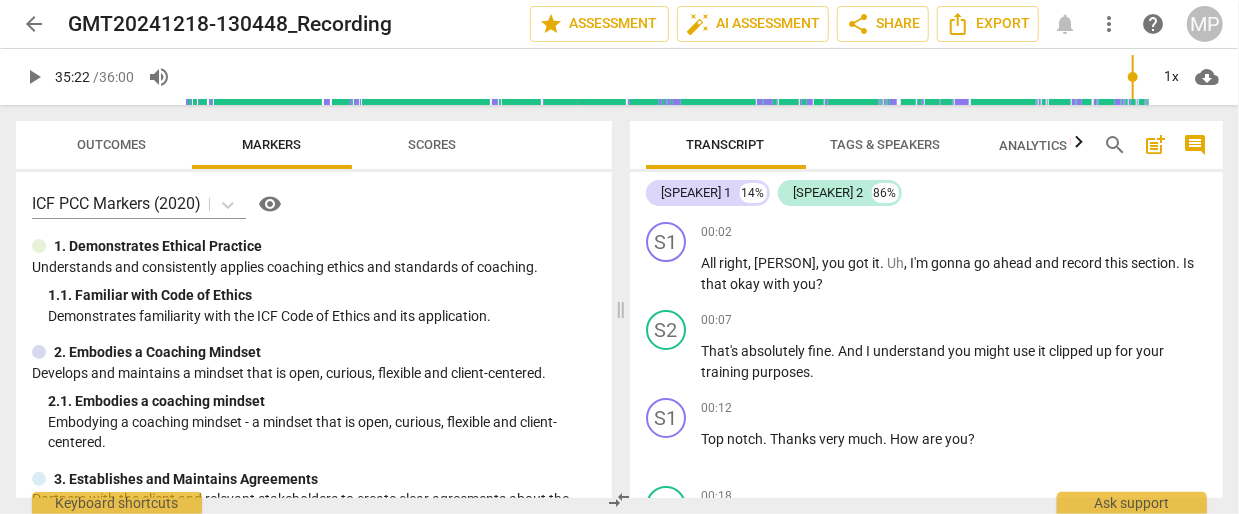 click at bounding box center [667, 77] 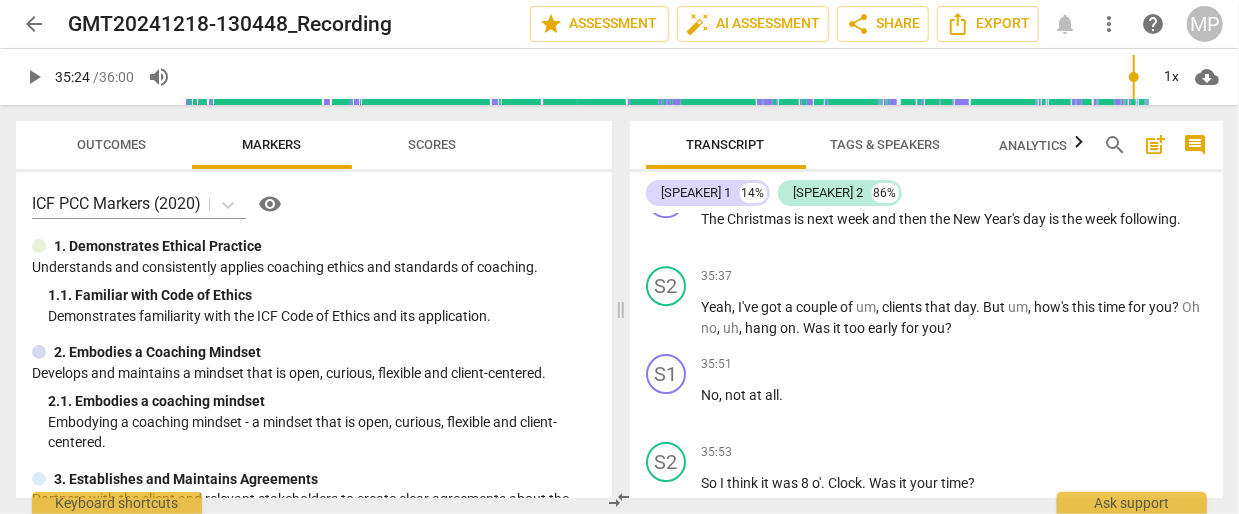 click at bounding box center (667, 77) 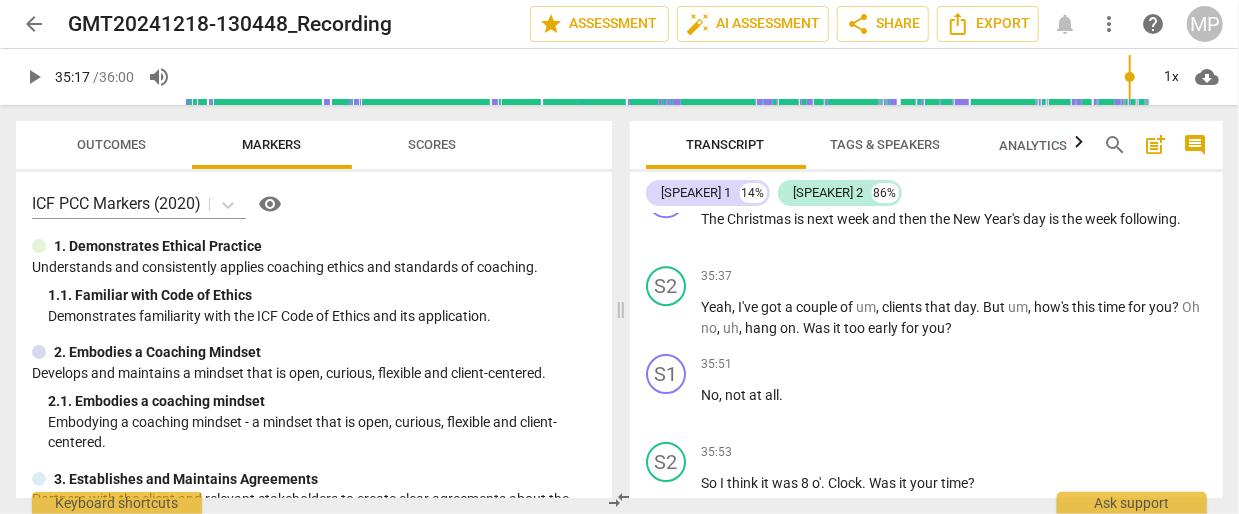 click at bounding box center (667, 77) 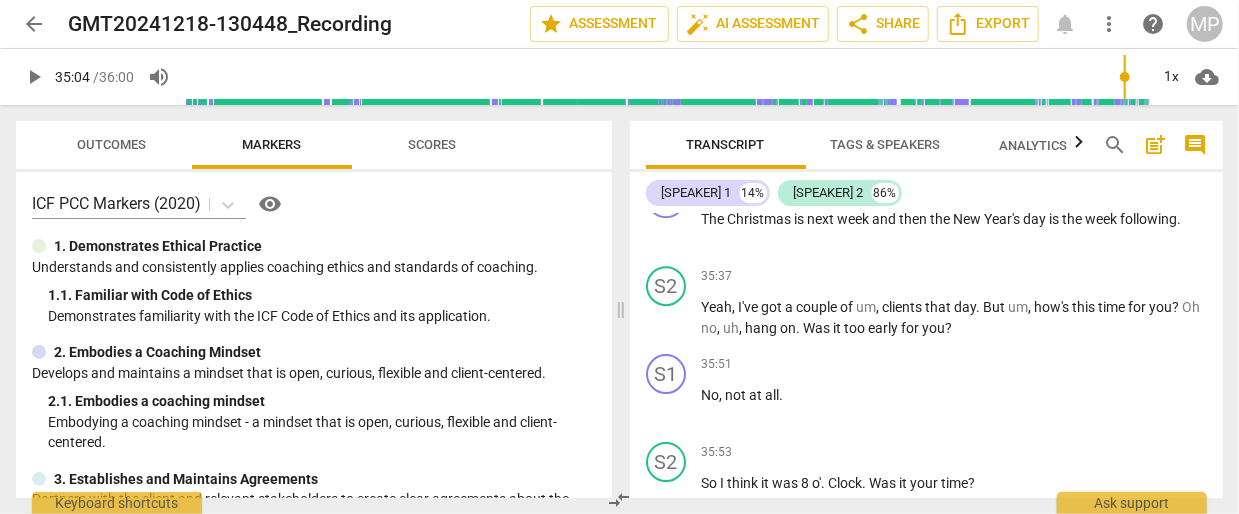 click at bounding box center (667, 77) 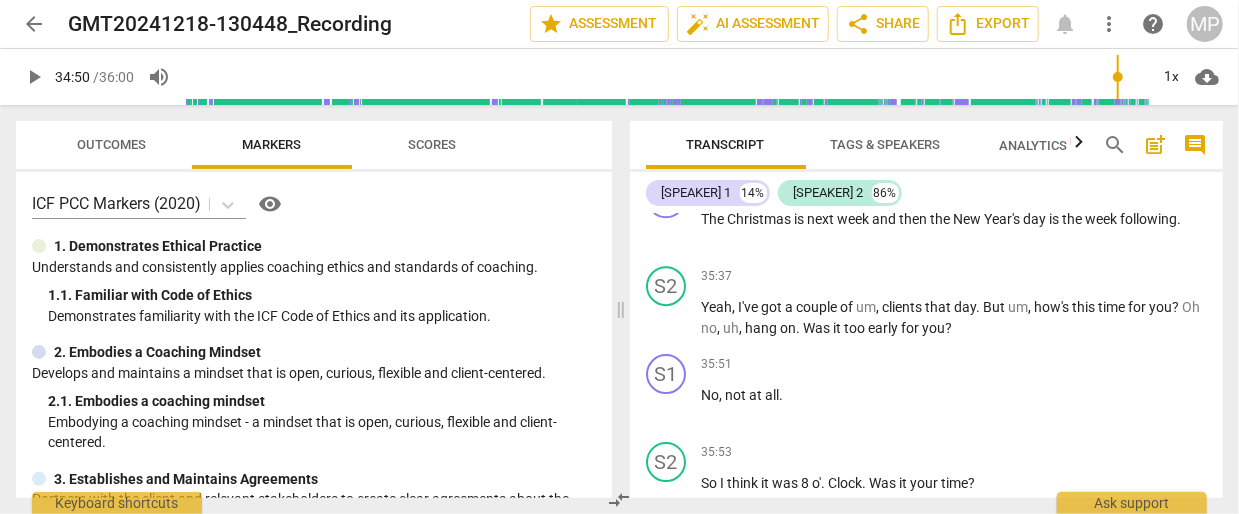 click at bounding box center (667, 77) 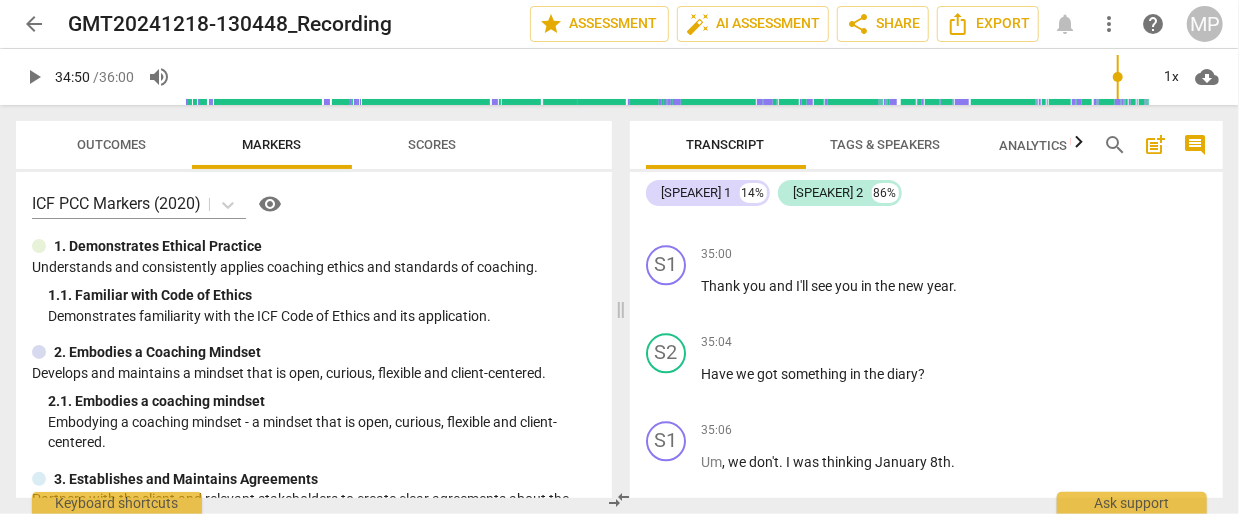 click at bounding box center (667, 77) 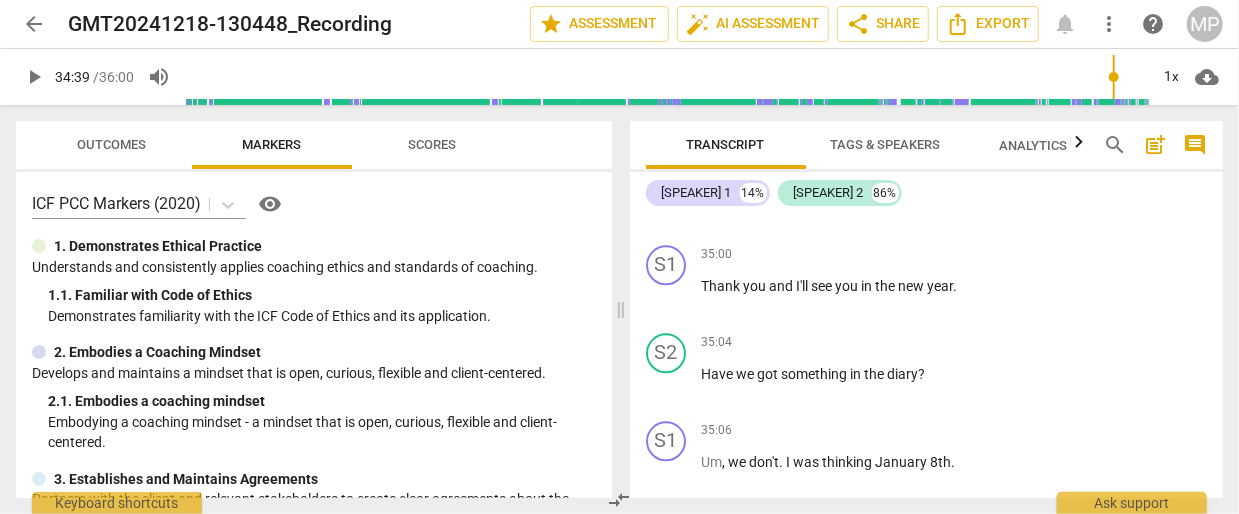 click at bounding box center (667, 77) 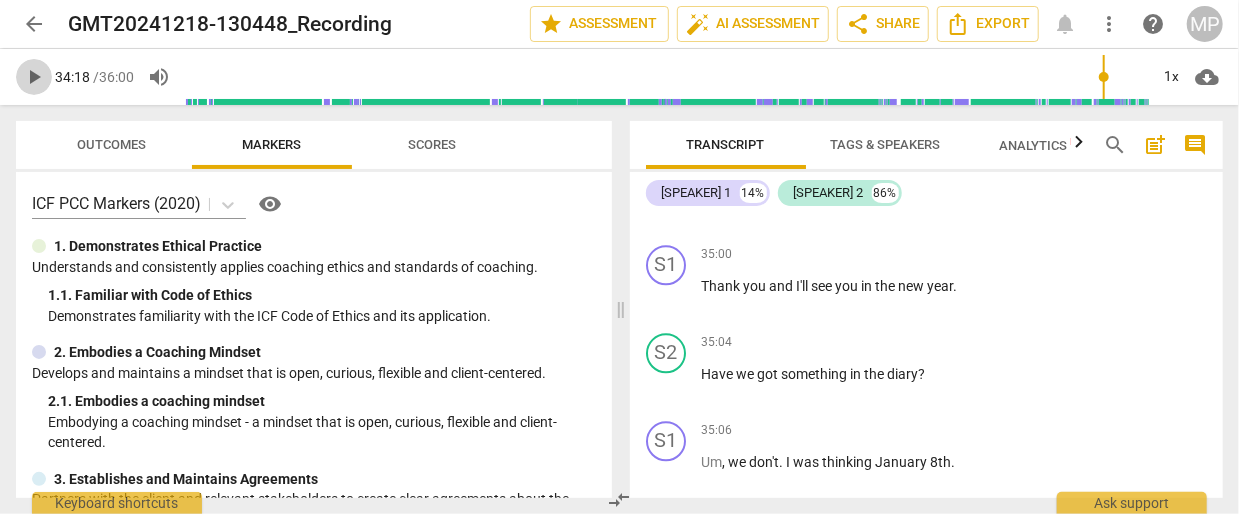 click on "play_arrow" at bounding box center [34, 77] 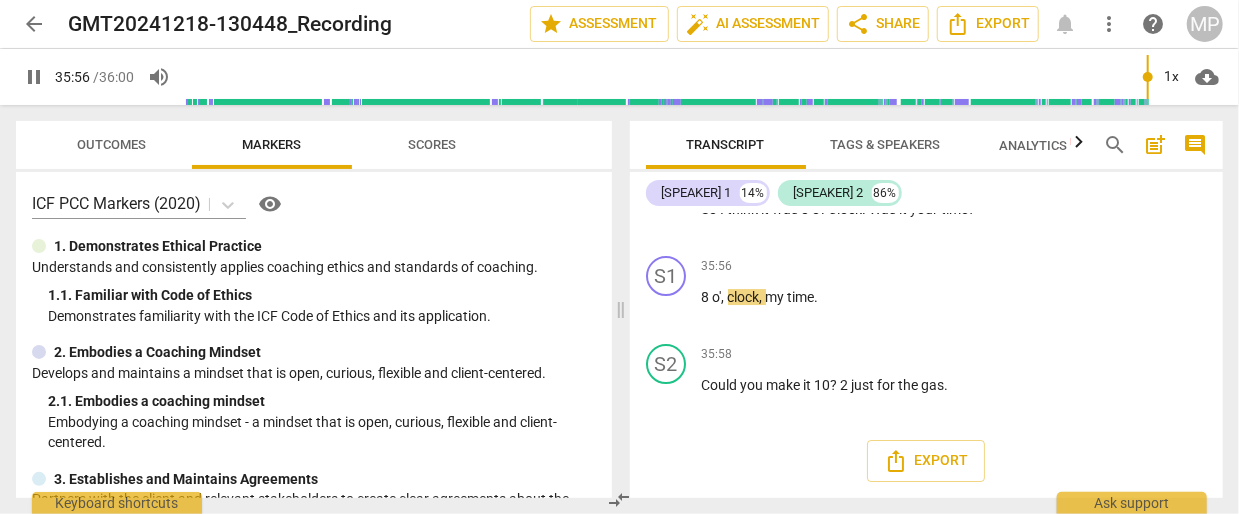 scroll, scrollTop: 13809, scrollLeft: 0, axis: vertical 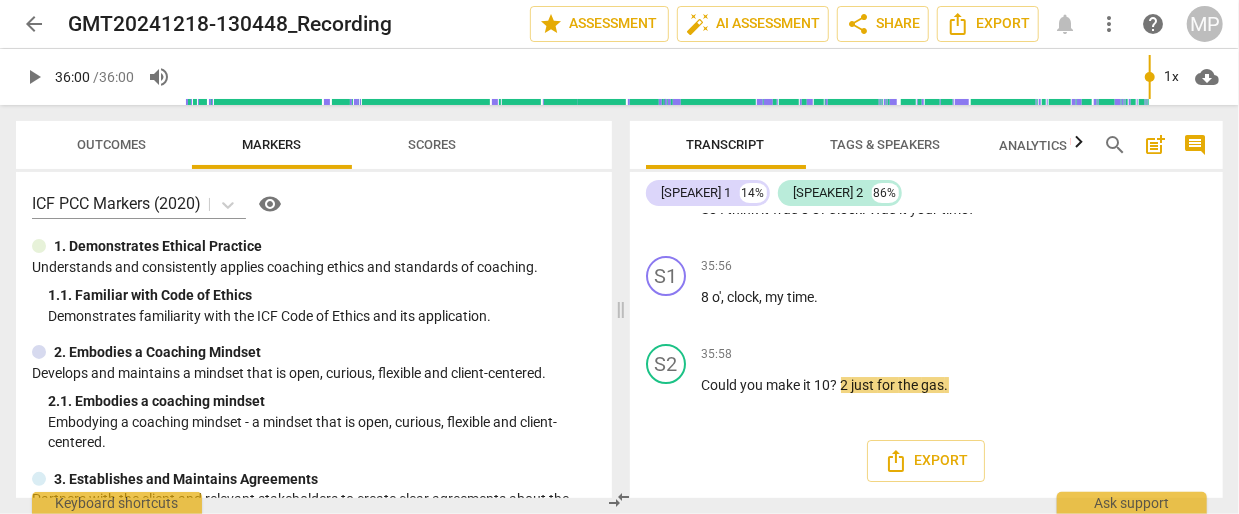 type on "2160" 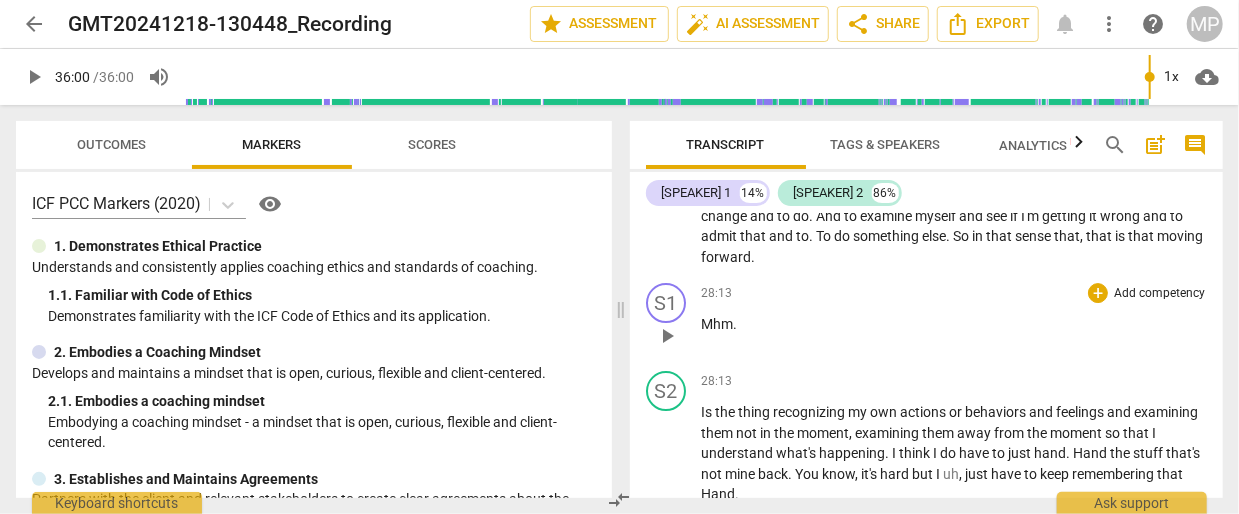 scroll, scrollTop: 10076, scrollLeft: 0, axis: vertical 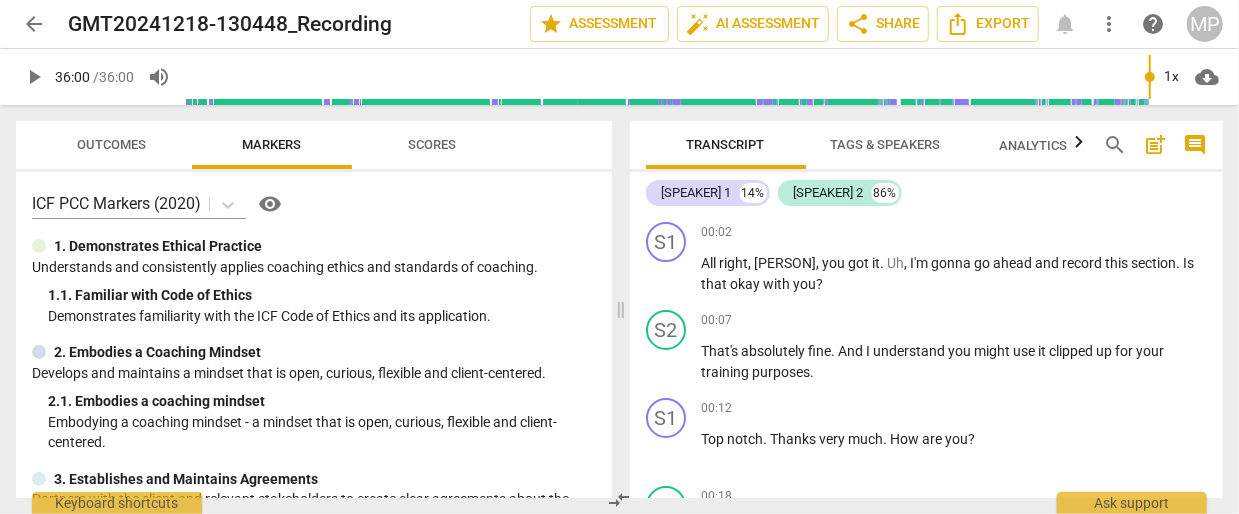 click on "Transcript Tags & Speakers Analytics   New search post_add comment Speaker 1 14% Speaker 2 86% S1 play_arrow pause 00:02 + Add competency keyboard_arrow_right All   right ,   [PERSON] ,   you   got   it .   Uh ,   I'm   gonna   go   ahead   and   record   this   section .   Is   that   okay   with   you ? S2 play_arrow pause 00:07 + Add competency keyboard_arrow_right That's   absolutely   fine .   And   I   understand   you   might   use   it   clipped   up   for   your   training   purposes . S1 play_arrow pause 00:12 + Add competency keyboard_arrow_right Top   notch .   Thanks   very   much .   How   are   you ? S2 play_arrow pause 00:18 + Add competency keyboard_arrow_right I'm   all   right ,   yeah .   If   you   got   me   a   week   ago ,   I   wouldn't   have   been ,   but   I'm   all   right .   Yeah .   So ,   um .   Yeah ,   Christmas   is   coming . S1 play_arrow pause 00:28 + Add competency keyboard_arrow_right It   is .   We   talked   about   that   last   time . S2 play_arrow pause 00:30 + Lots" at bounding box center (931, 309) 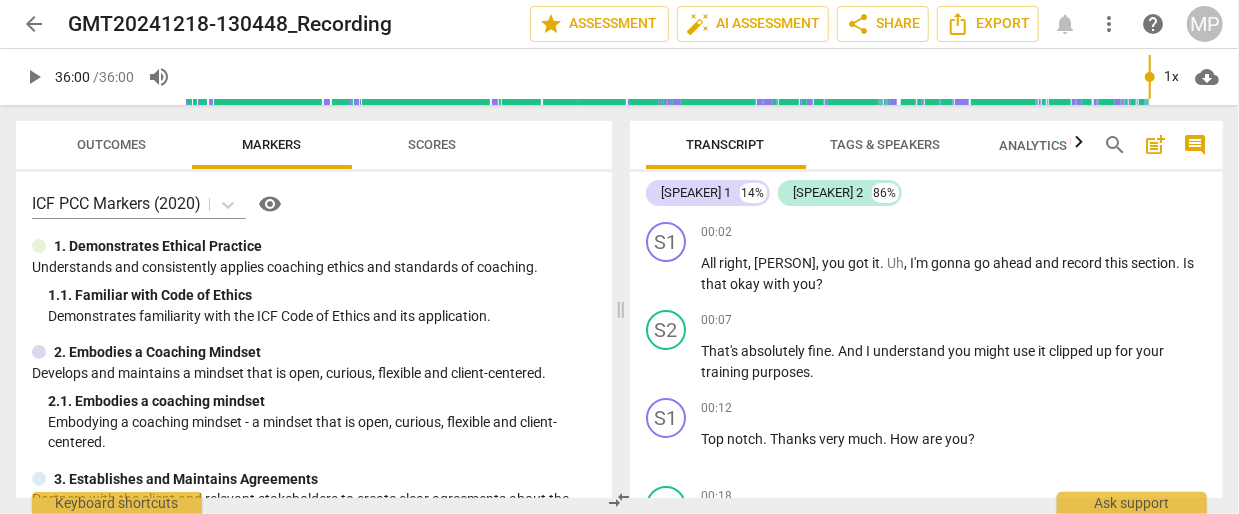 click on "Transcript Tags & Speakers Analytics   New search post_add comment Speaker 1 14% Speaker 2 86% S1 play_arrow pause 00:02 + Add competency keyboard_arrow_right All   right ,   [PERSON] ,   you   got   it .   Uh ,   I'm   gonna   go   ahead   and   record   this   section .   Is   that   okay   with   you ? S2 play_arrow pause 00:07 + Add competency keyboard_arrow_right That's   absolutely   fine .   And   I   understand   you   might   use   it   clipped   up   for   your   training   purposes . S1 play_arrow pause 00:12 + Add competency keyboard_arrow_right Top   notch .   Thanks   very   much .   How   are   you ? S2 play_arrow pause 00:18 + Add competency keyboard_arrow_right I'm   all   right ,   yeah .   If   you   got   me   a   week   ago ,   I   wouldn't   have   been ,   but   I'm   all   right .   Yeah .   So ,   um .   Yeah ,   Christmas   is   coming . S1 play_arrow pause 00:28 + Add competency keyboard_arrow_right It   is .   We   talked   about   that   last   time . S2 play_arrow pause 00:30 + Lots" at bounding box center [931, 309] 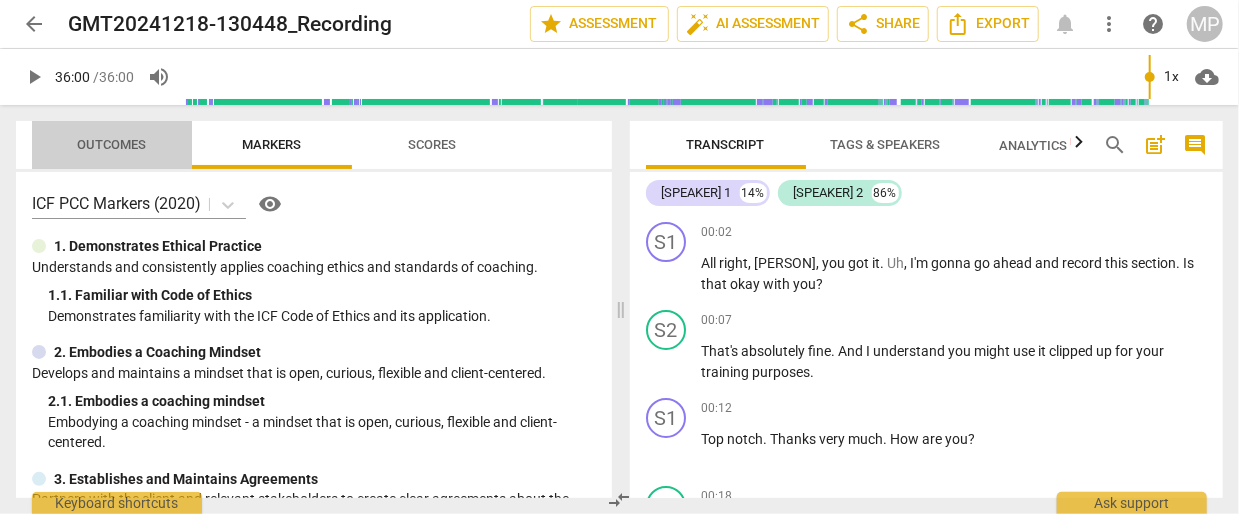 click on "Outcomes" at bounding box center [112, 145] 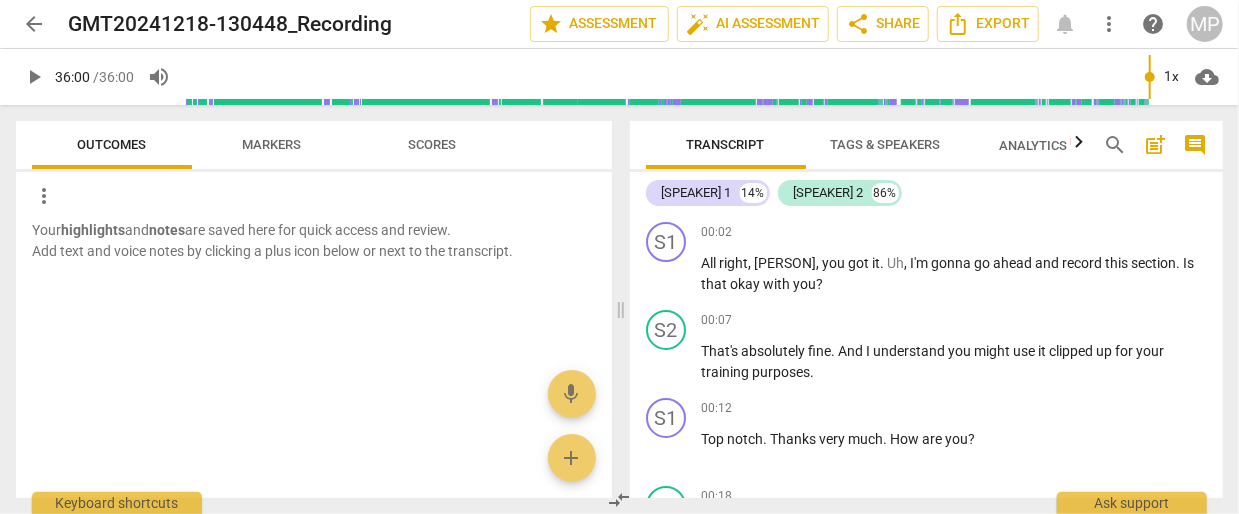 click on "Speaker 1 14% Speaker 2 86% S1 play_arrow pause 00:02 + Add competency keyboard_arrow_right All   right ,   [PERSON] ,   you   got   it .   Uh ,   I'm   gonna   go   ahead   and   record   this   section .   Is   that   okay   with   you ? S2 play_arrow pause 00:07 + Add competency keyboard_arrow_right That's   absolutely   fine .   And   I   understand   you   might   use   it   clipped   up   for   your   training   purposes . S1 play_arrow pause 00:12 + Add competency keyboard_arrow_right Top   notch .   Thanks   very   much .   How   are   you ? S2 play_arrow pause 00:18 + Add competency keyboard_arrow_right I'm   all   right ,   yeah .   If   you   got   me   a   week   ago ,   I   wouldn't   have   been ,   but   I'm   all   right .   Yeah .   So ,   um .   Yeah ,   Christmas   is   coming . S1 play_arrow pause 00:28 + Add competency keyboard_arrow_right It   is .   We   talked   about   that   last   time . S2 play_arrow pause 00:30 + Add competency keyboard_arrow_right Lots" at bounding box center (927, 335) 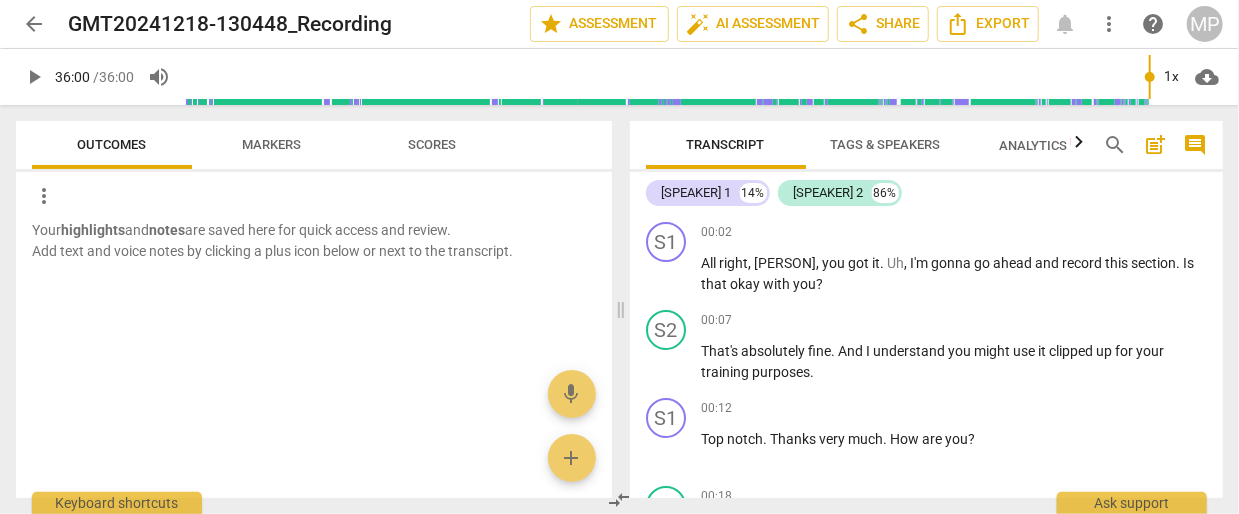 click on "Speaker 1 14% Speaker 2 86% S1 play_arrow pause 00:02 + Add competency keyboard_arrow_right All   right ,   [PERSON] ,   you   got   it .   Uh ,   I'm   gonna   go   ahead   and   record   this   section .   Is   that   okay   with   you ? S2 play_arrow pause 00:07 + Add competency keyboard_arrow_right That's   absolutely   fine .   And   I   understand   you   might   use   it   clipped   up   for   your   training   purposes . S1 play_arrow pause 00:12 + Add competency keyboard_arrow_right Top   notch .   Thanks   very   much .   How   are   you ? S2 play_arrow pause 00:18 + Add competency keyboard_arrow_right I'm   all   right ,   yeah .   If   you   got   me   a   week   ago ,   I   wouldn't   have   been ,   but   I'm   all   right .   Yeah .   So ,   um .   Yeah ,   Christmas   is   coming . S1 play_arrow pause 00:28 + Add competency keyboard_arrow_right It   is .   We   talked   about   that   last   time . S2 play_arrow pause 00:30 + Add competency keyboard_arrow_right Lots" at bounding box center (927, 335) 